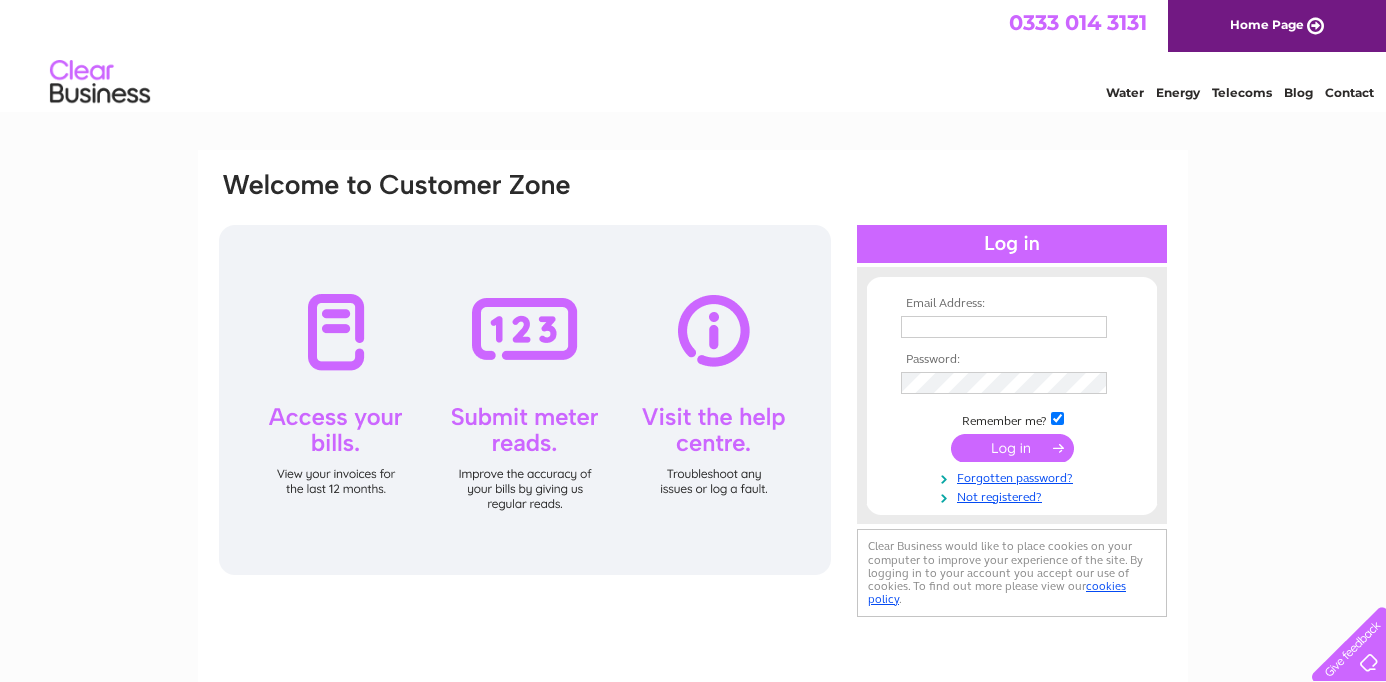 scroll, scrollTop: 0, scrollLeft: 0, axis: both 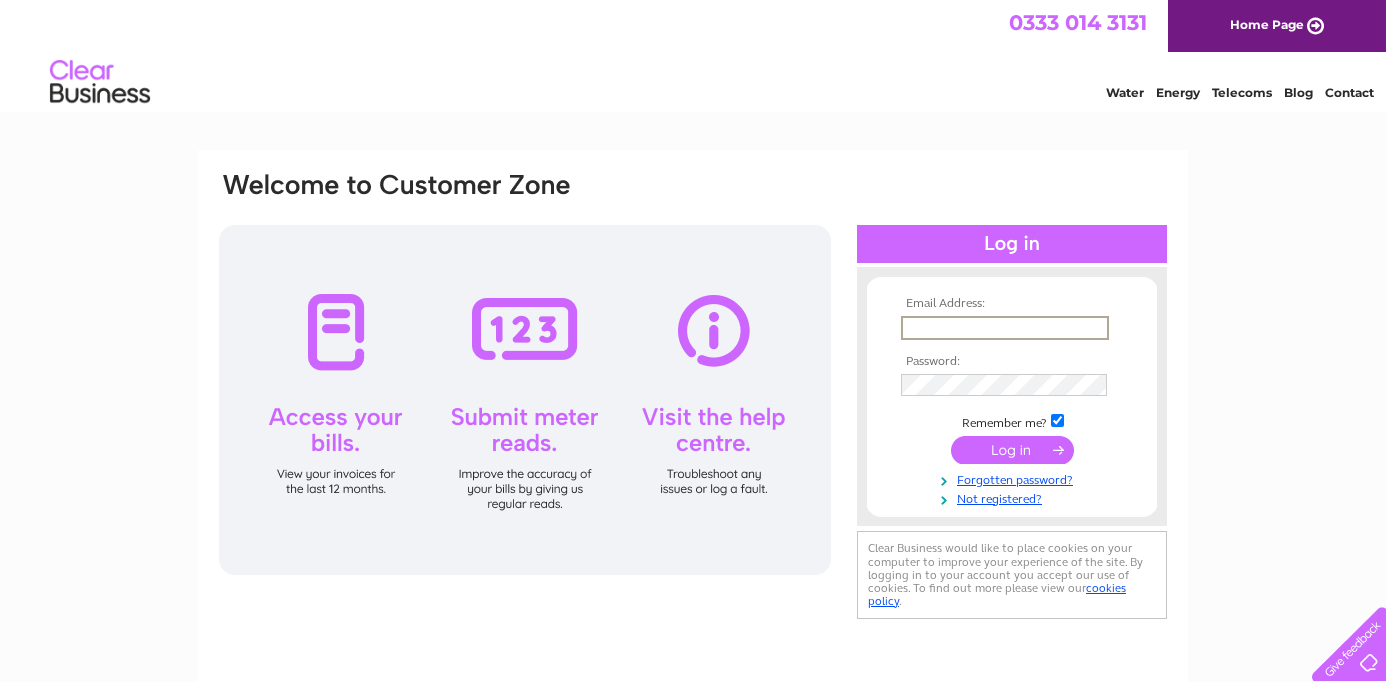 click at bounding box center [1005, 328] 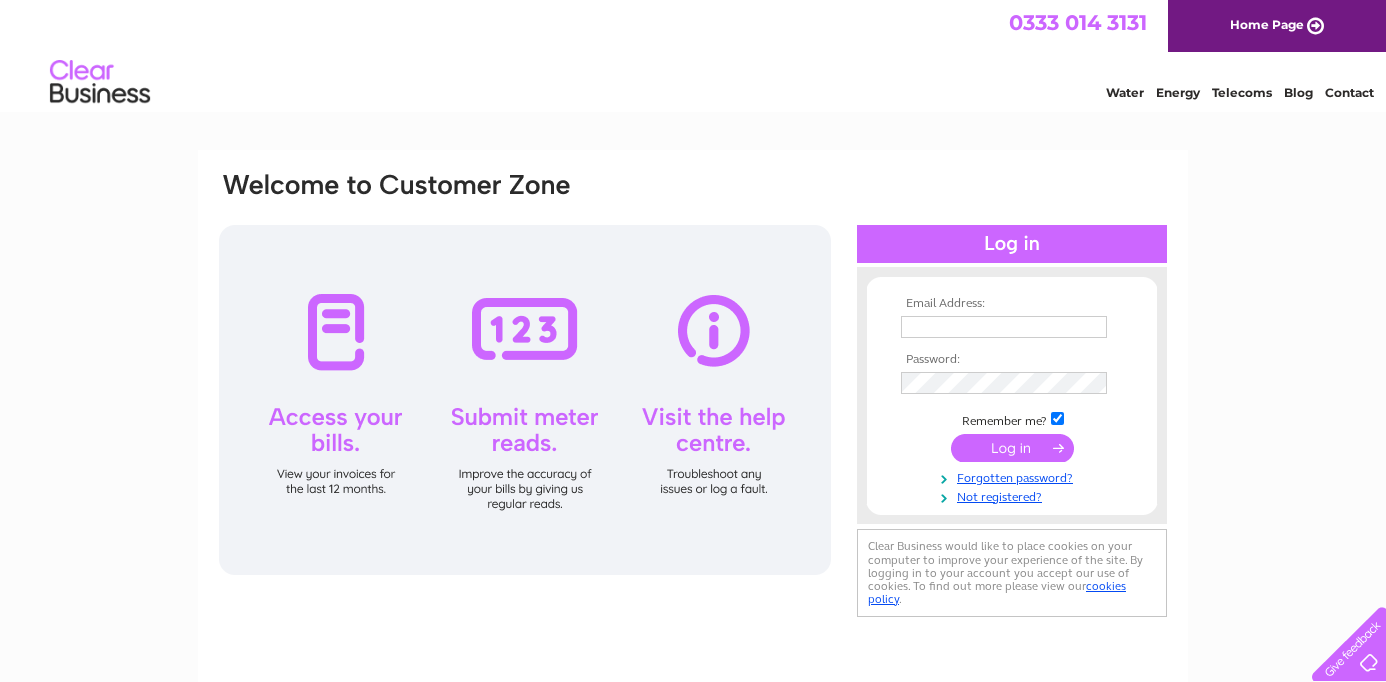 type on "nepsource.uk@[EMAIL]" 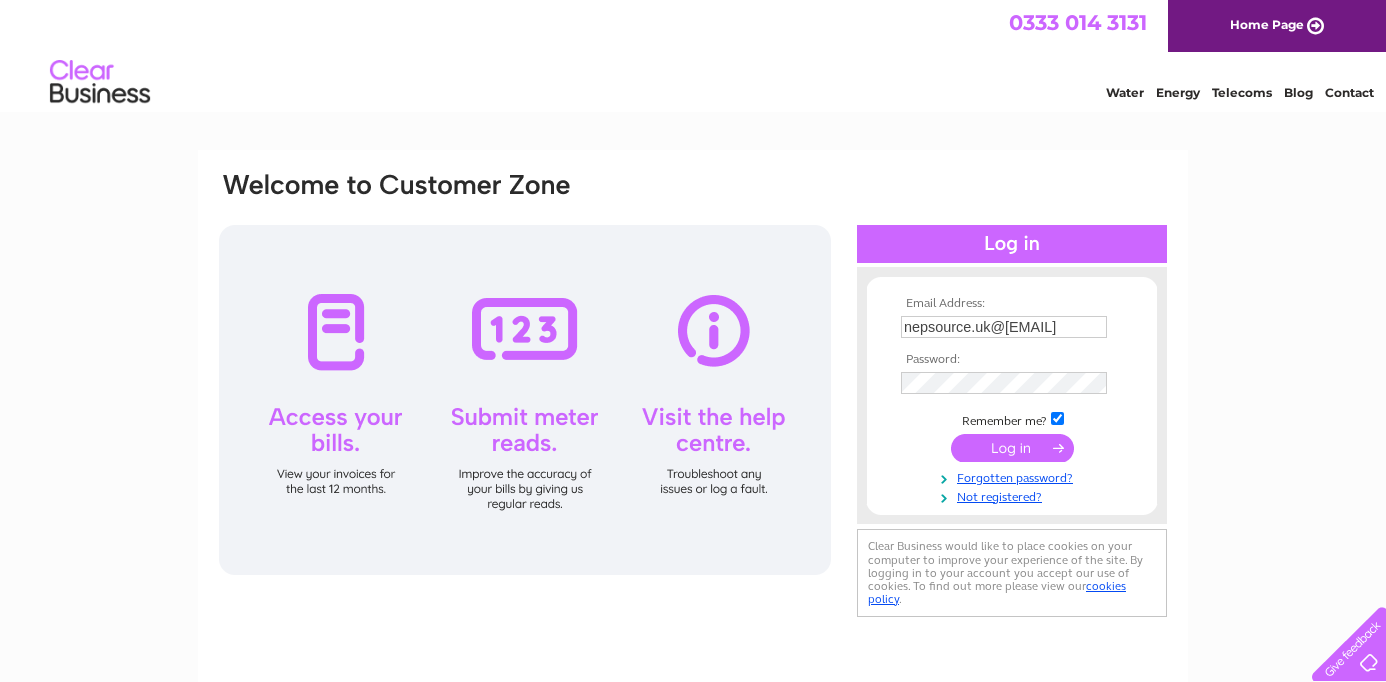 click at bounding box center (1012, 448) 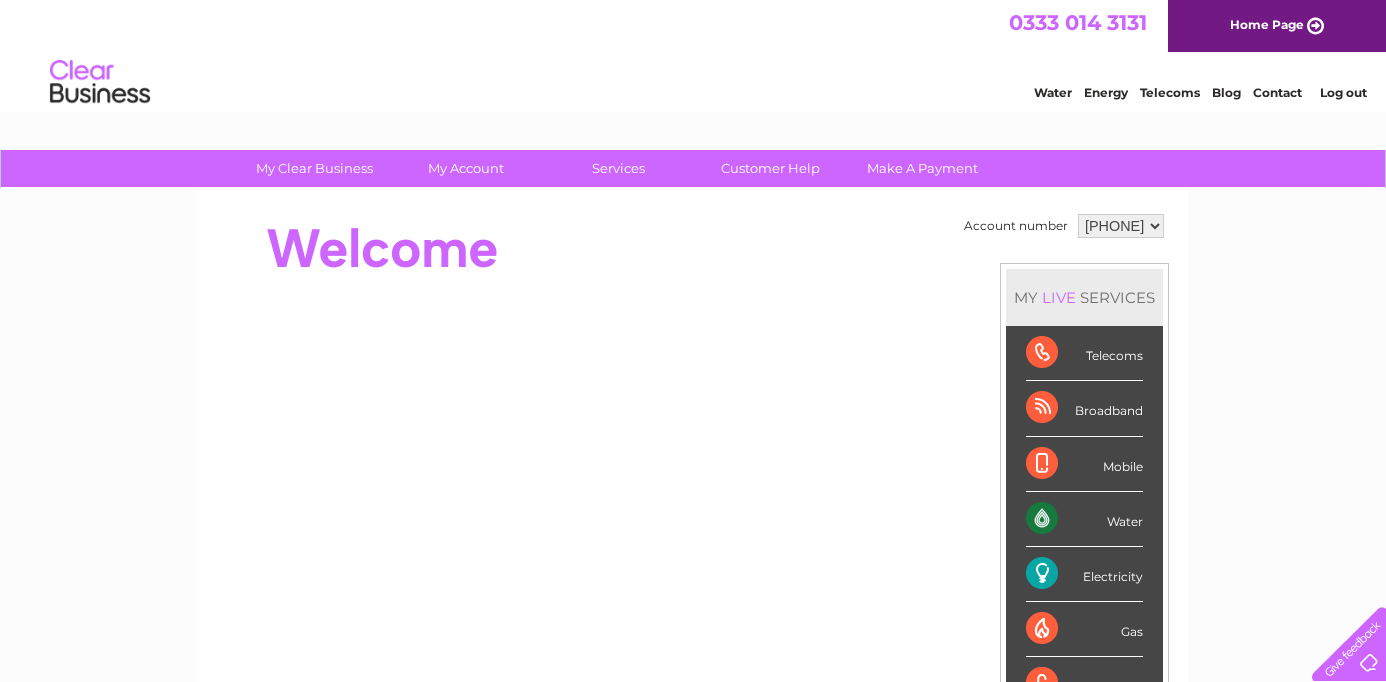 scroll, scrollTop: 0, scrollLeft: 0, axis: both 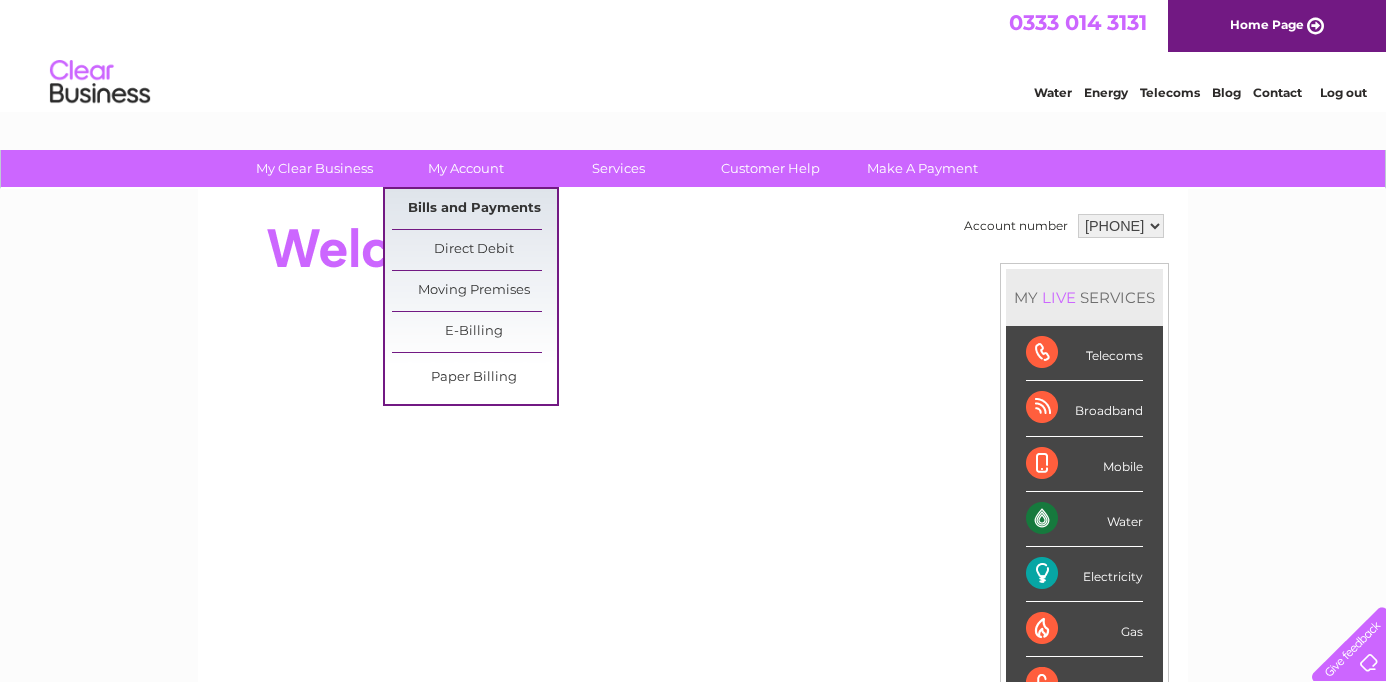 click on "Bills and Payments" at bounding box center [474, 209] 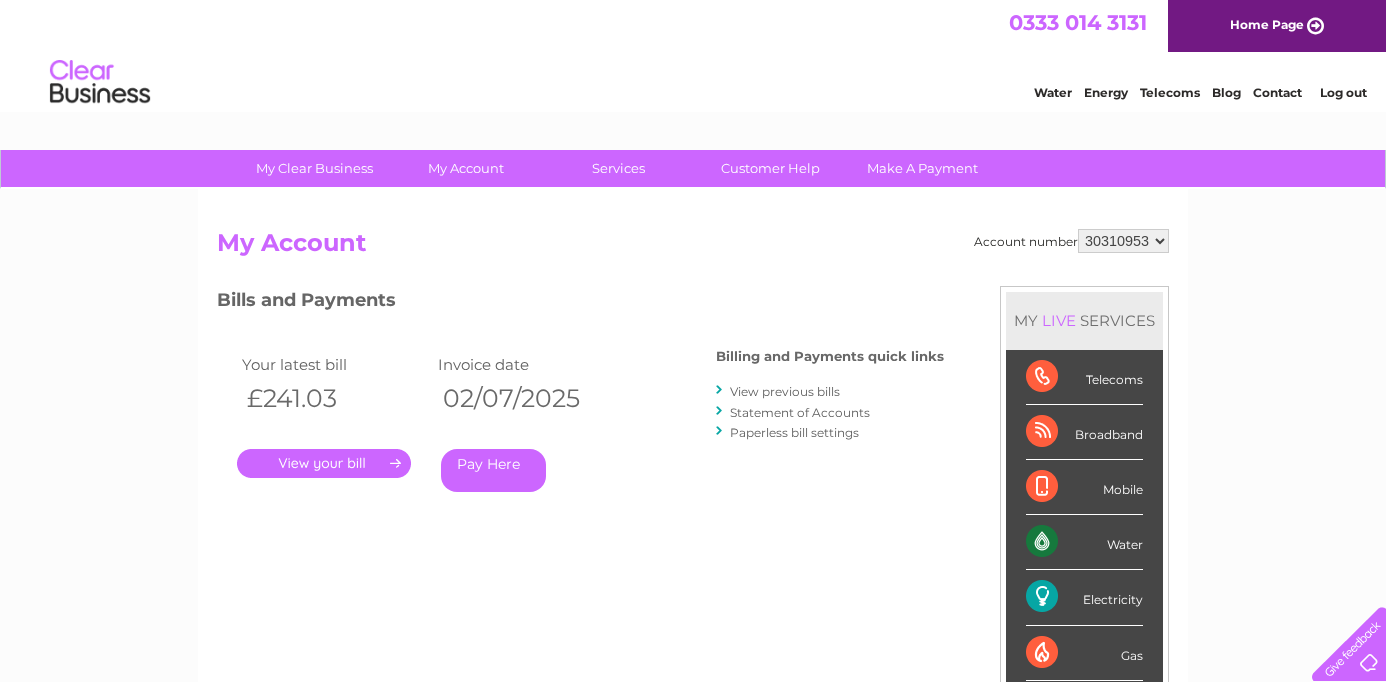 scroll, scrollTop: 0, scrollLeft: 0, axis: both 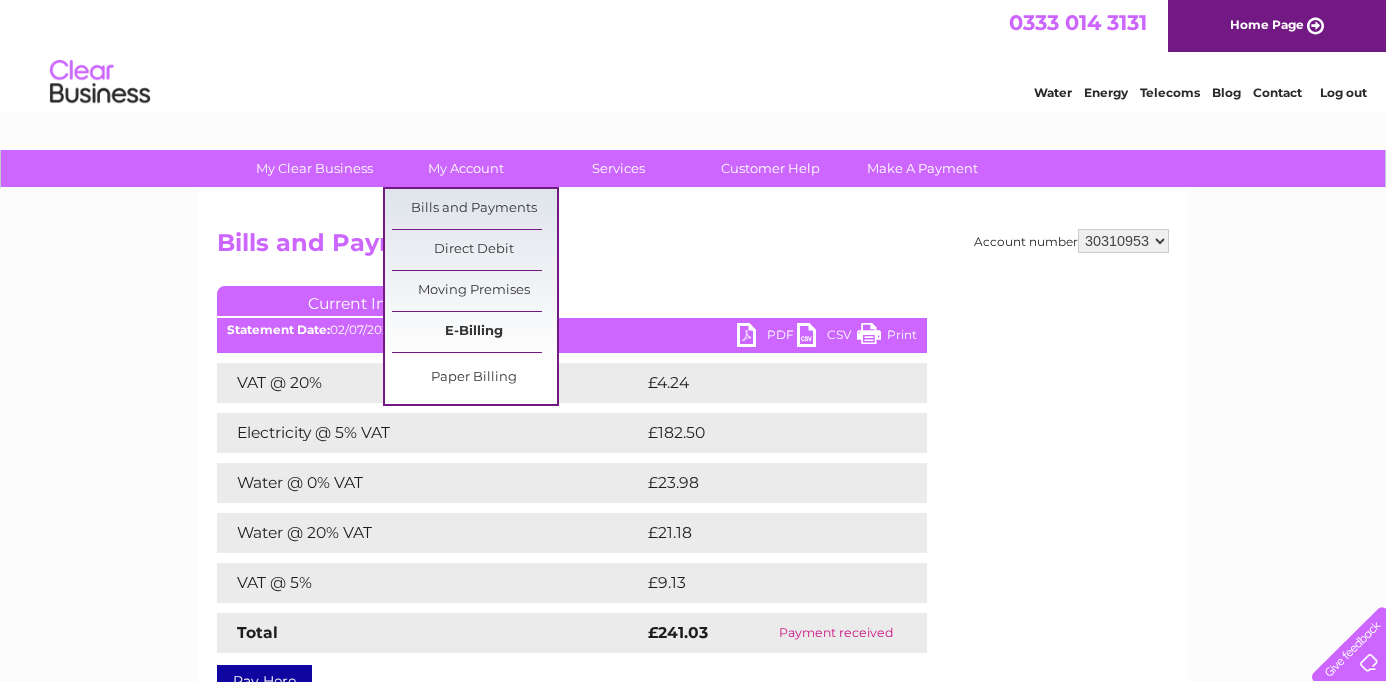 click on "E-Billing" at bounding box center [474, 332] 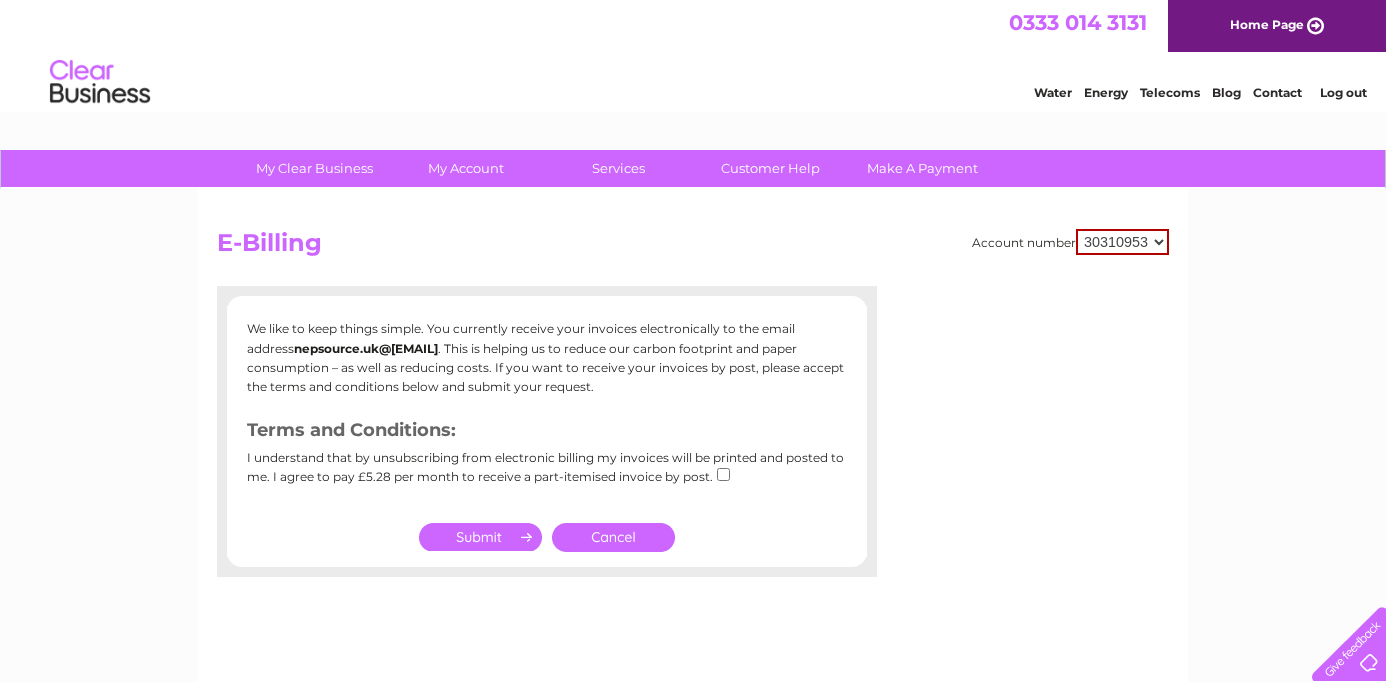 scroll, scrollTop: 0, scrollLeft: 0, axis: both 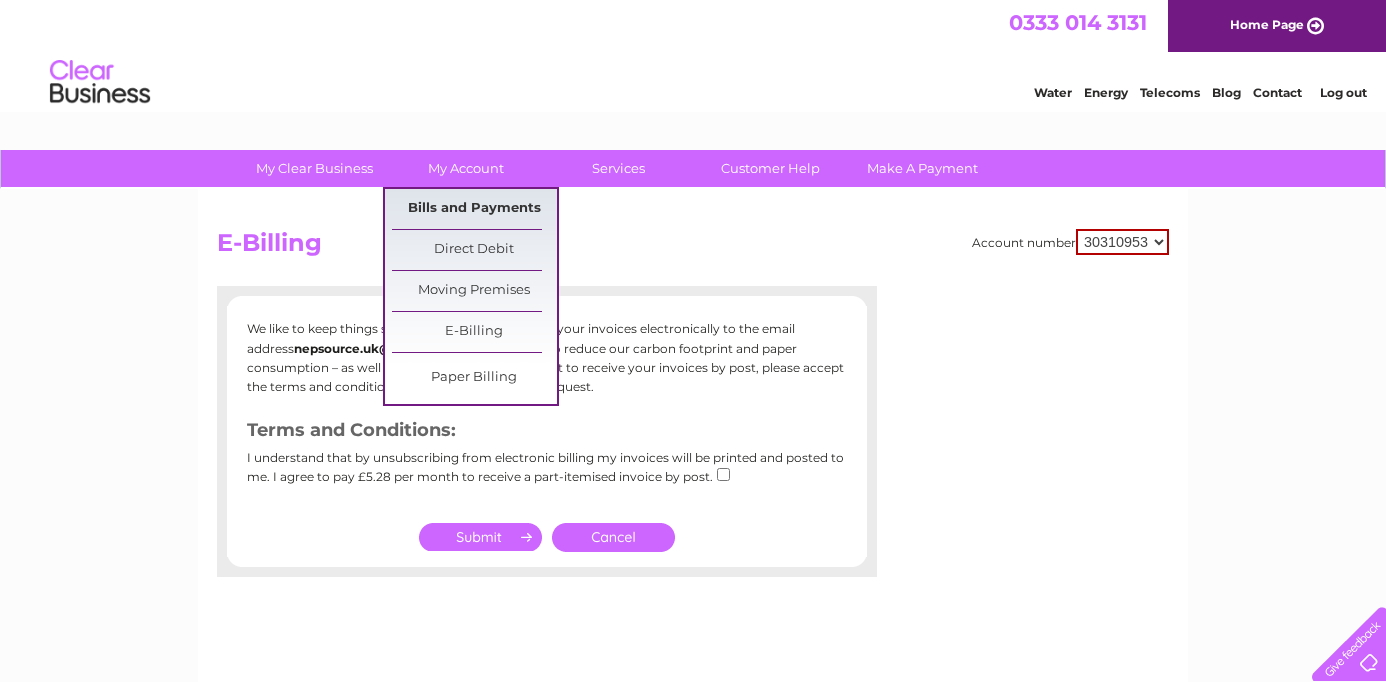 click on "Bills and Payments" at bounding box center (474, 209) 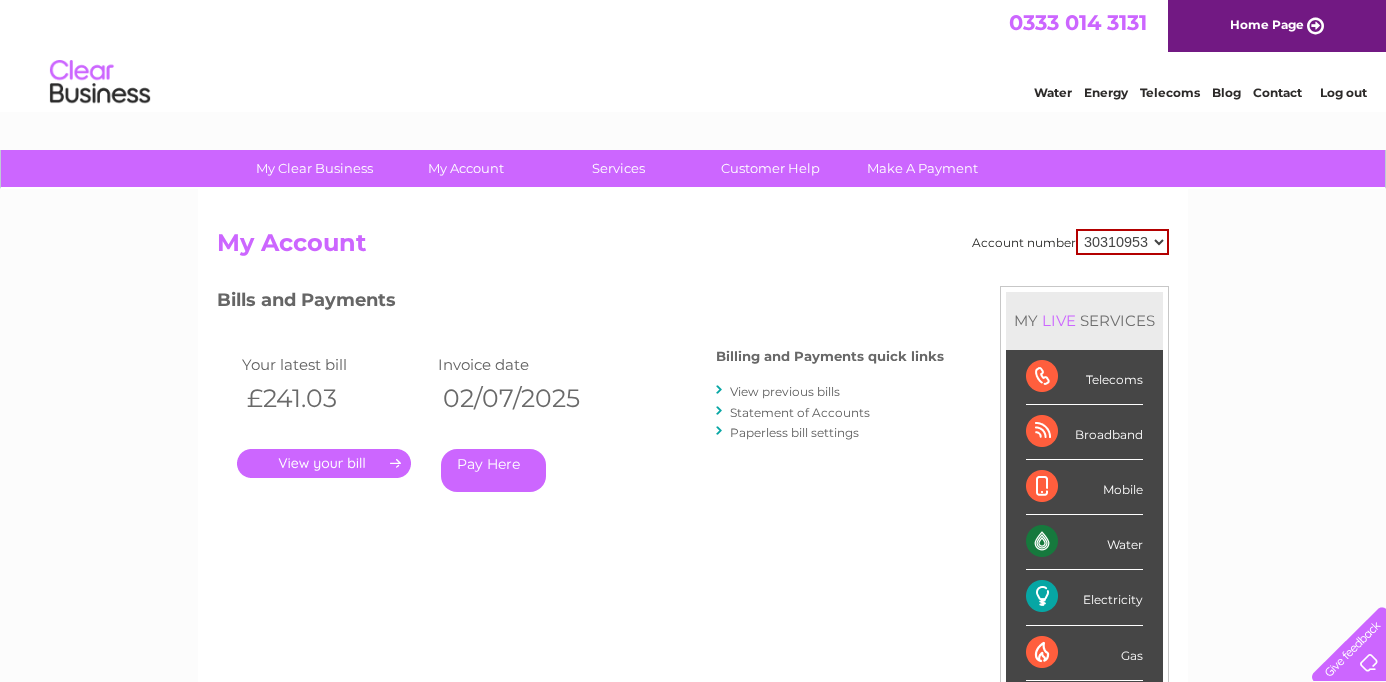 scroll, scrollTop: 0, scrollLeft: 0, axis: both 